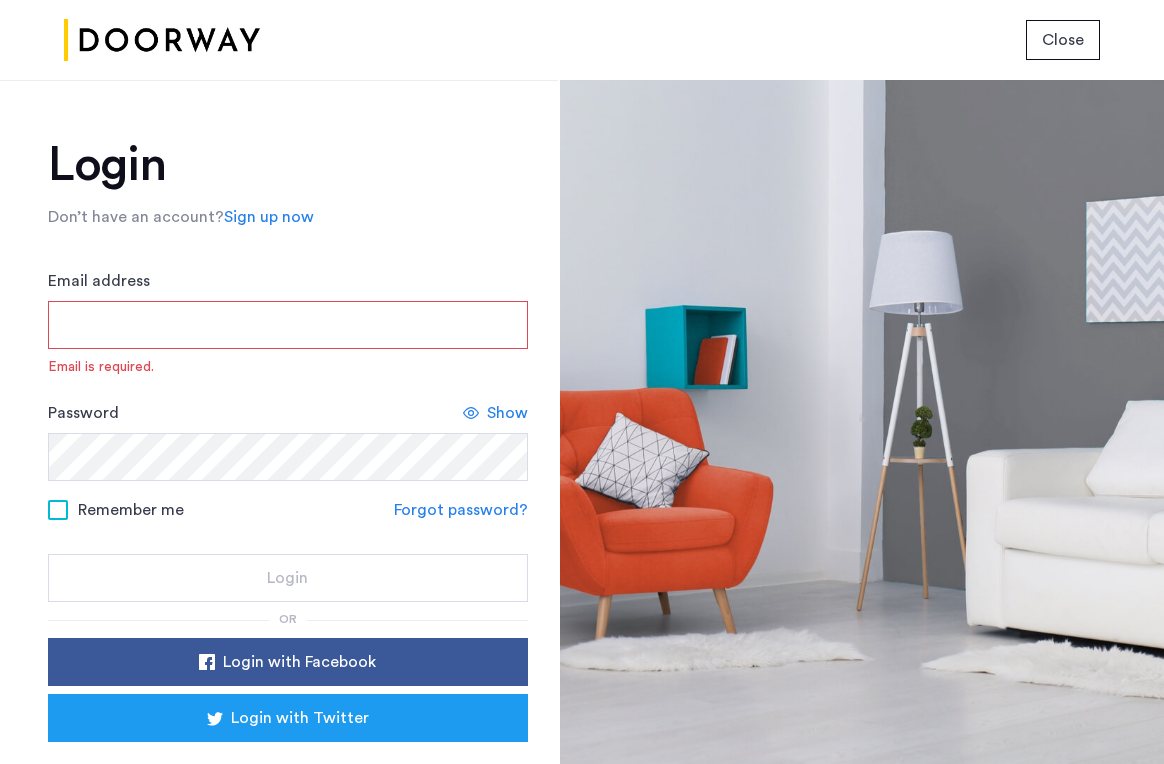 scroll, scrollTop: 0, scrollLeft: 0, axis: both 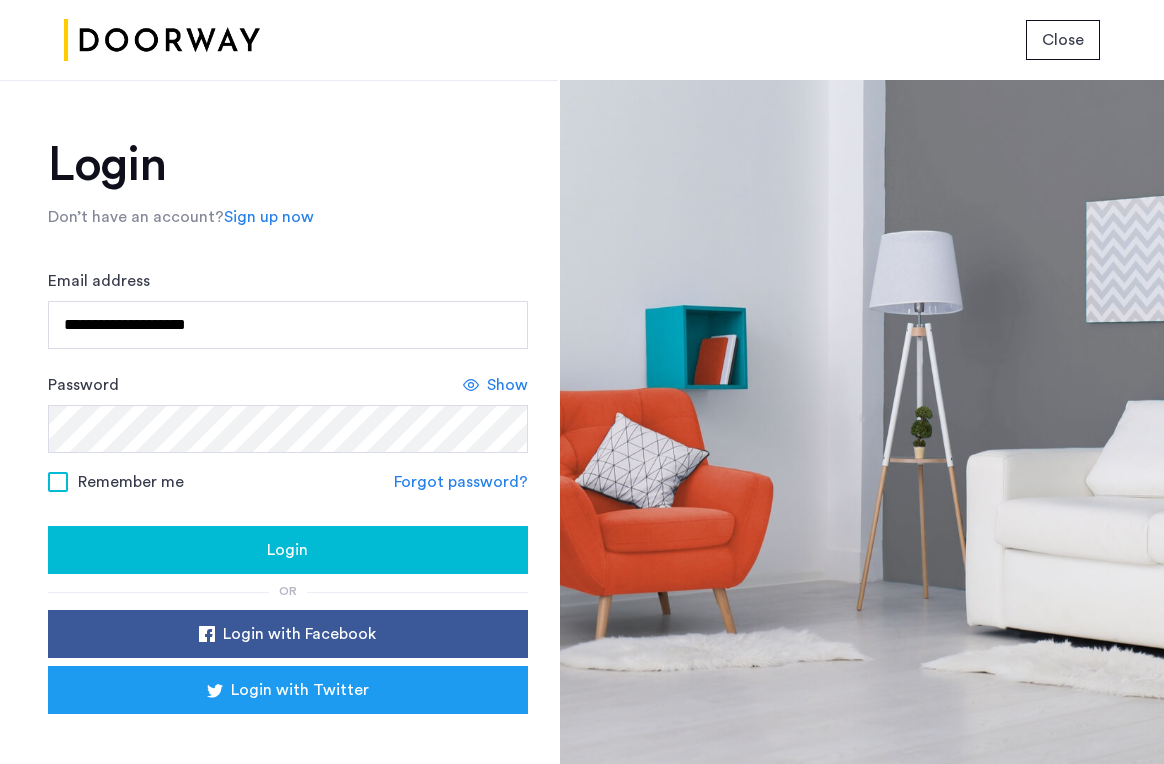 click on "Login" 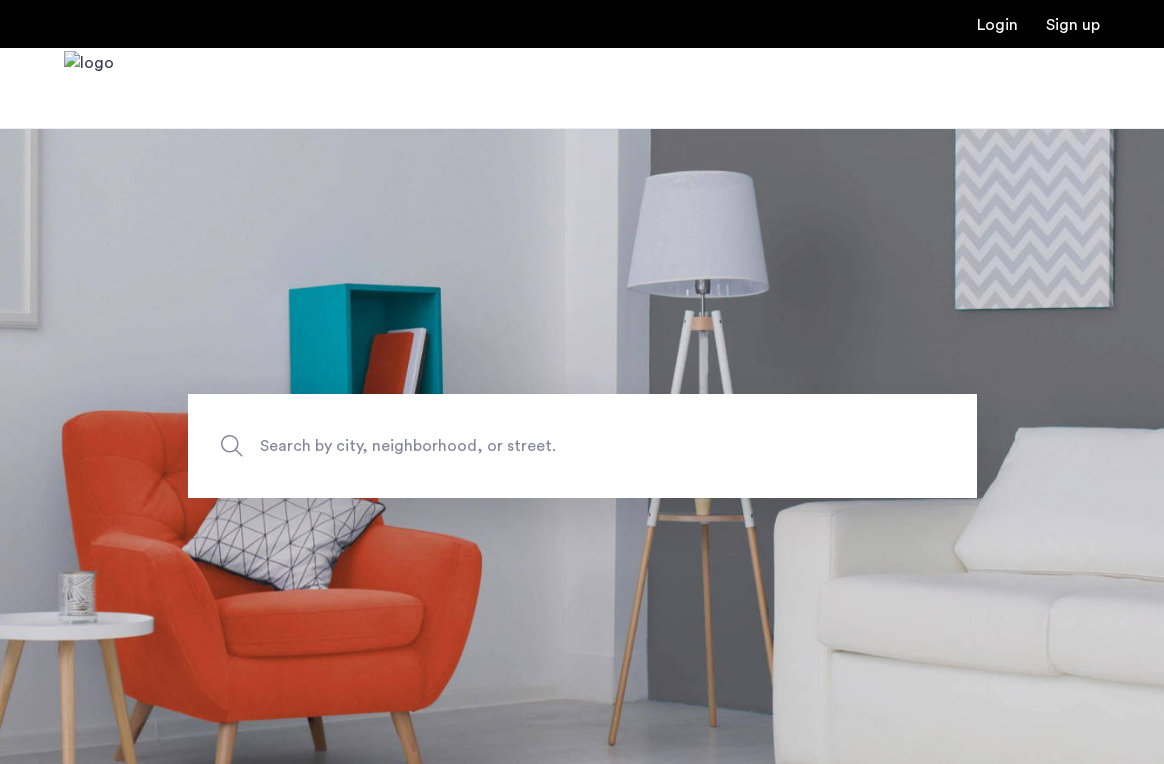 scroll, scrollTop: 0, scrollLeft: 0, axis: both 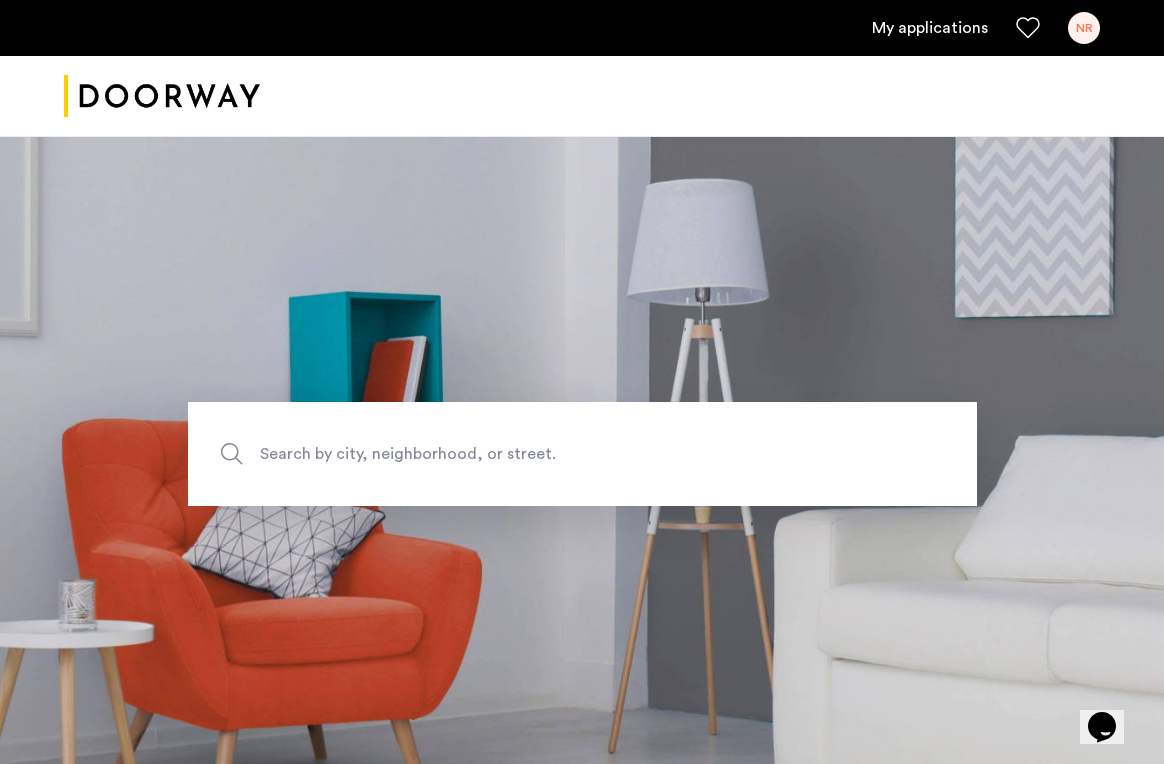 click on "NR" at bounding box center (1084, 28) 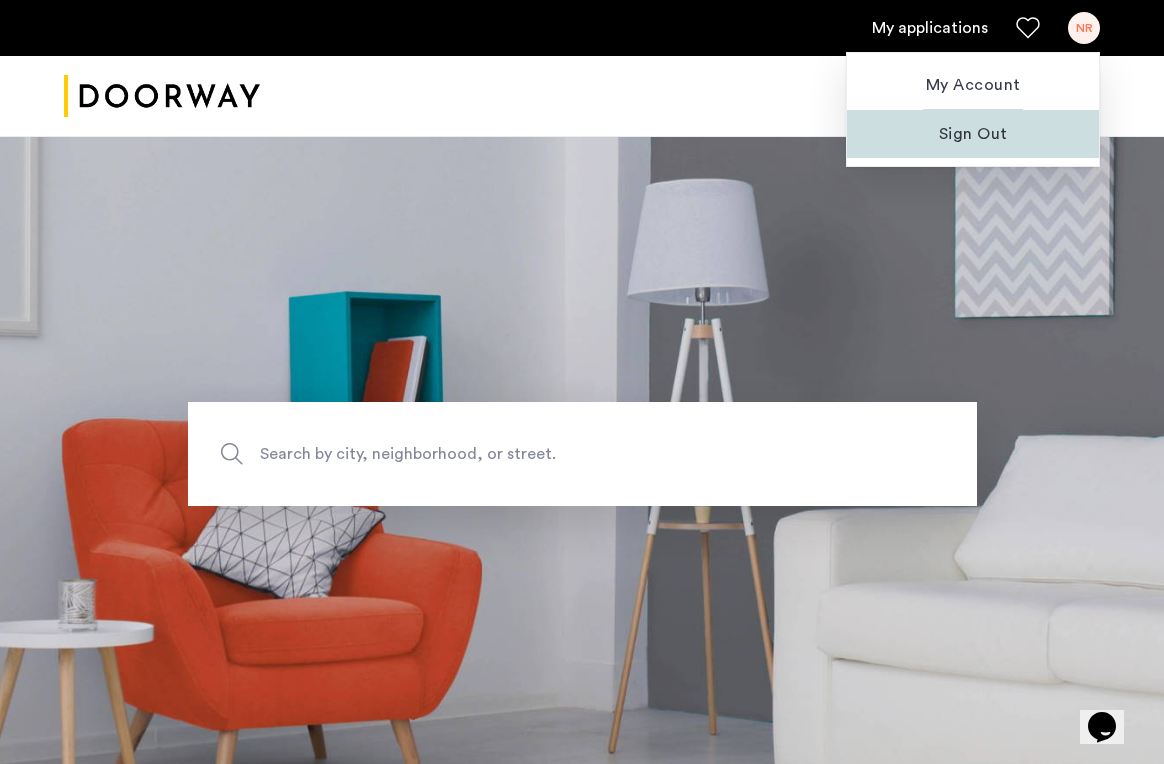 click on "Sign Out" at bounding box center (973, 134) 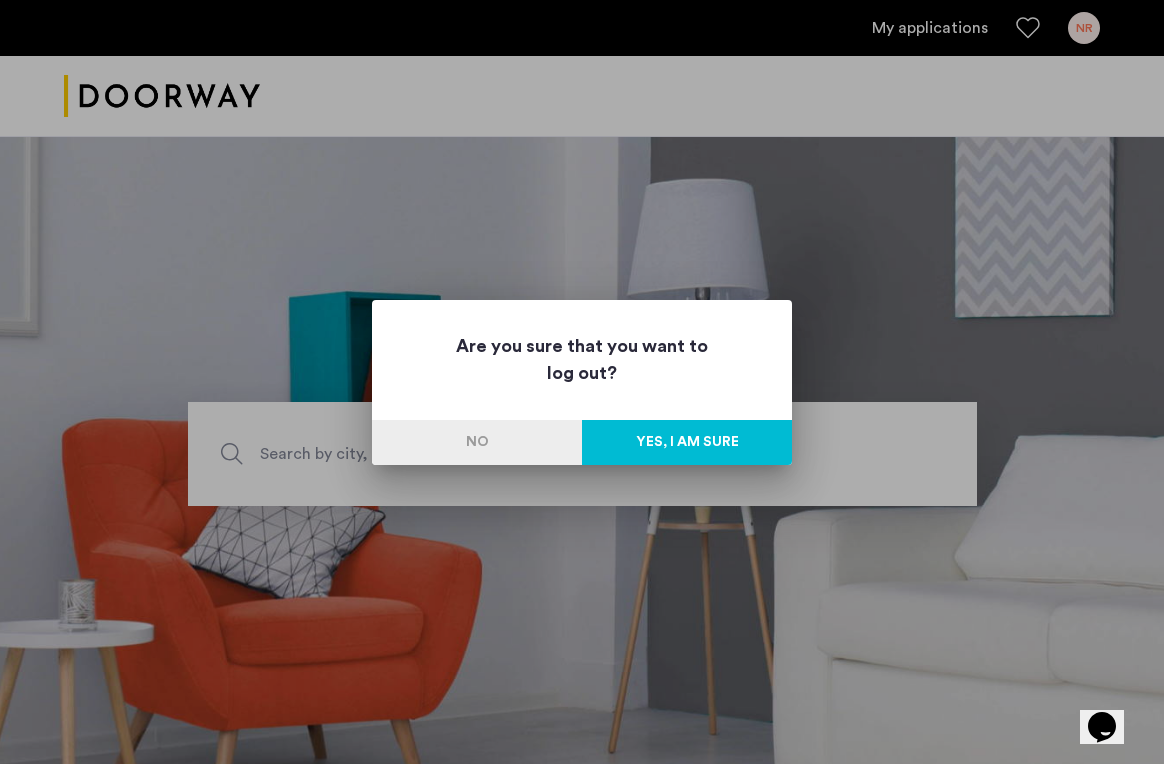click on "Yes, I am sure" at bounding box center [687, 442] 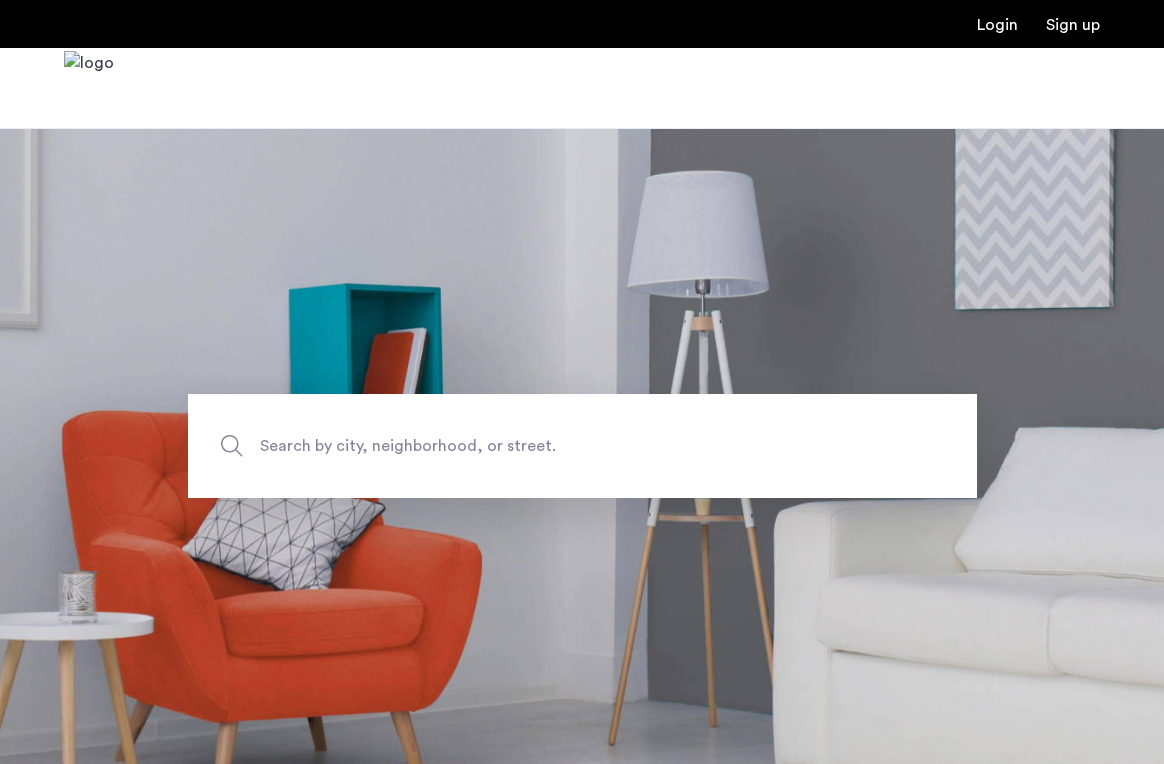 scroll, scrollTop: 0, scrollLeft: 0, axis: both 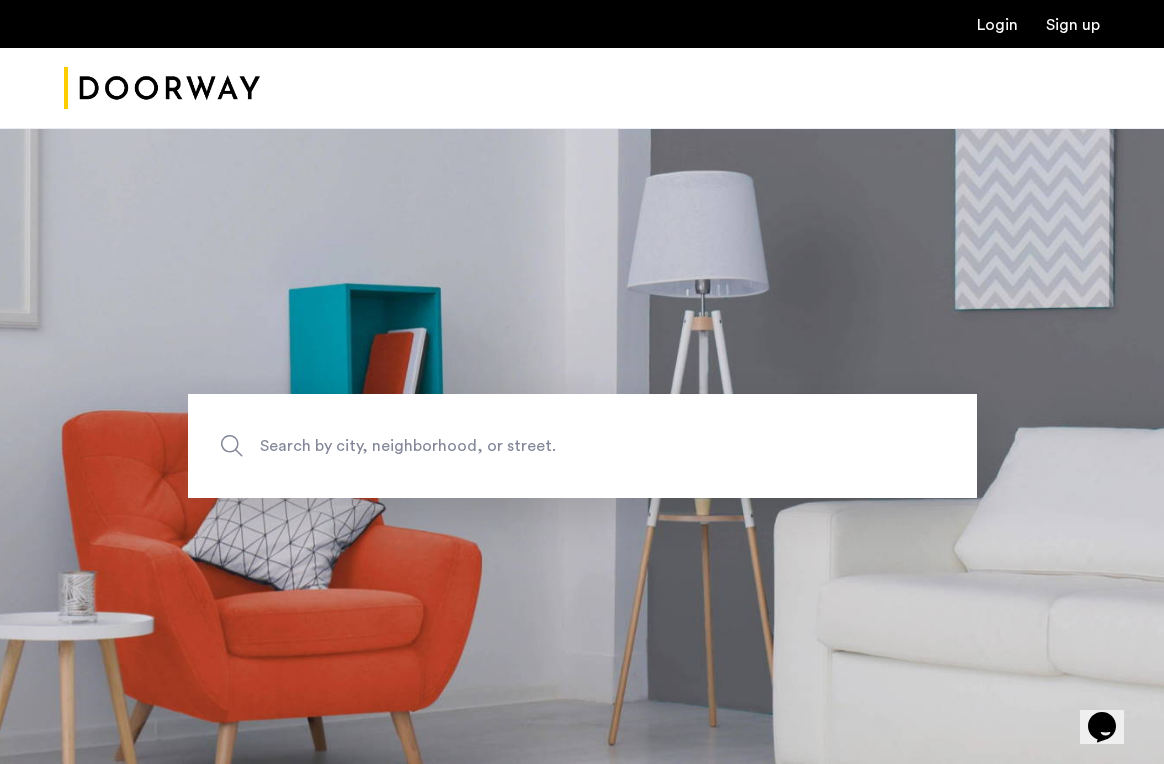 click on "Login Sign up" at bounding box center [582, 24] 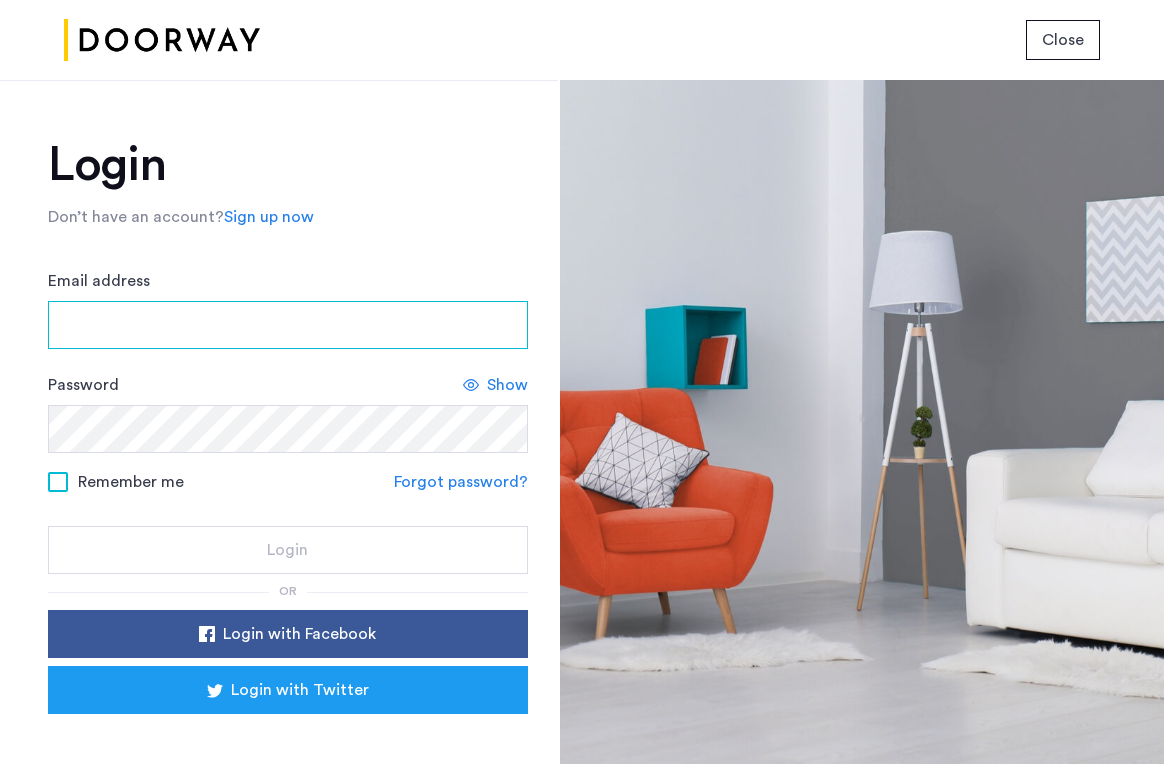 type on "**********" 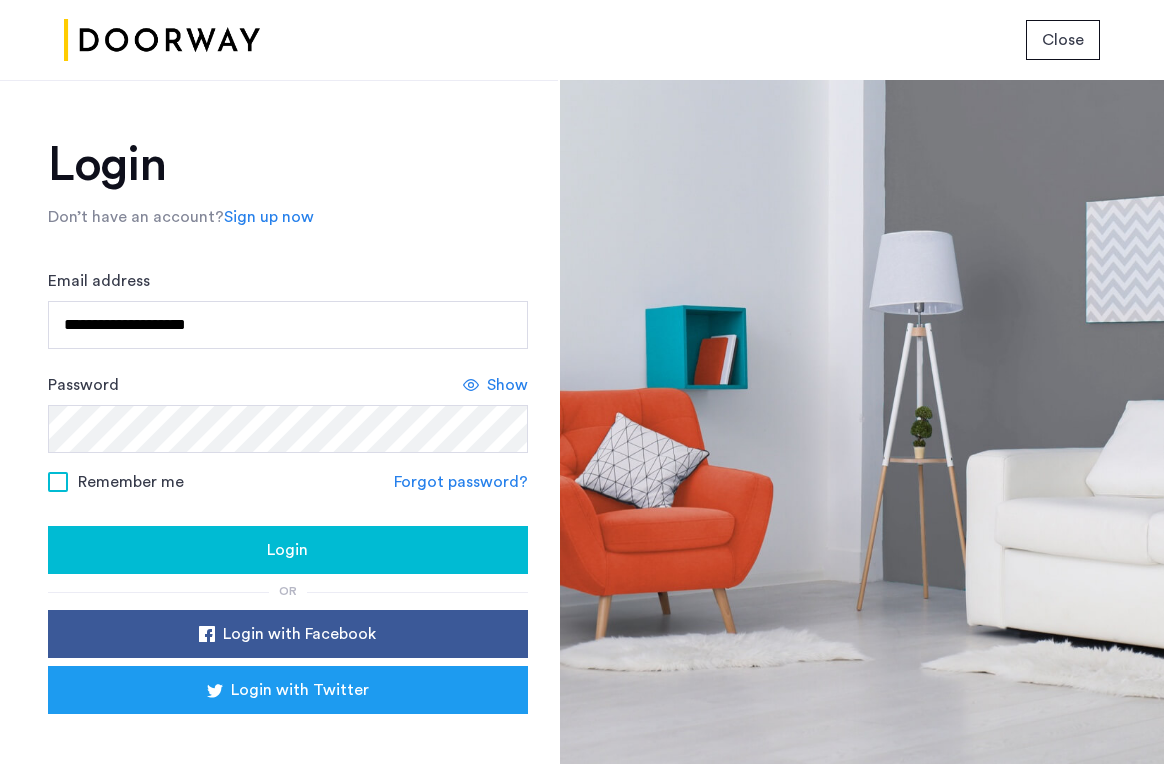 click on "Show" 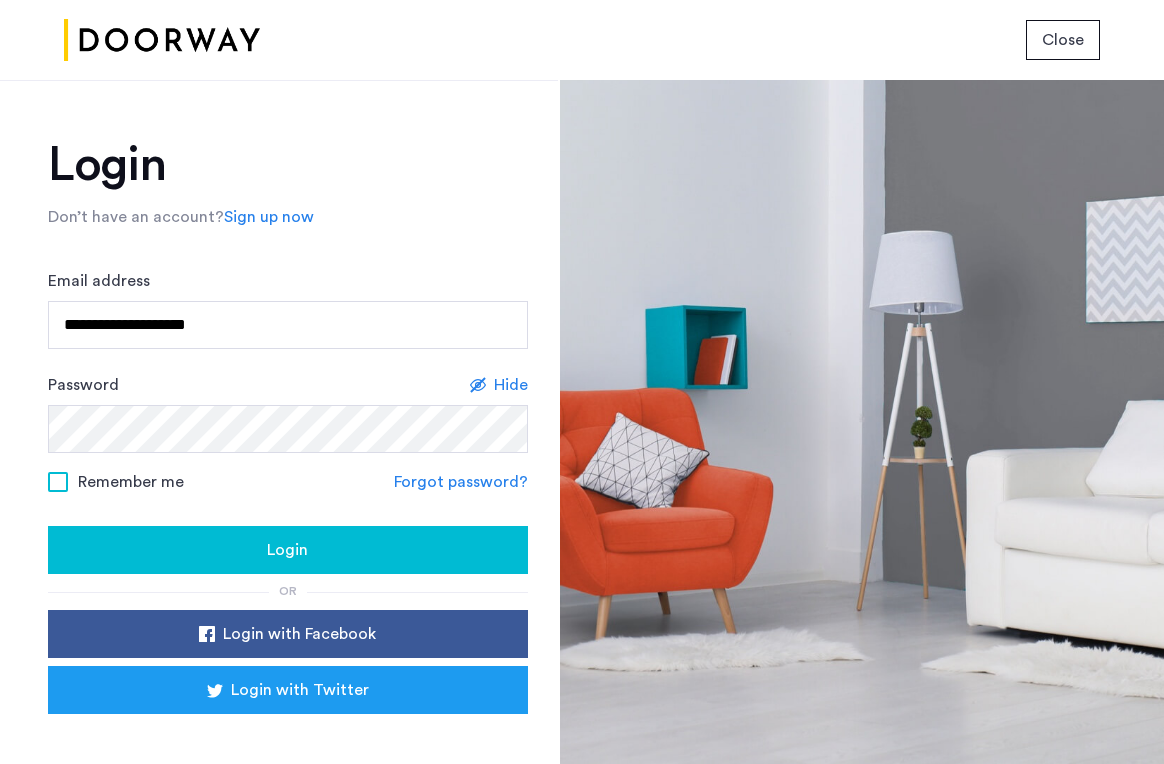 click on "Login" 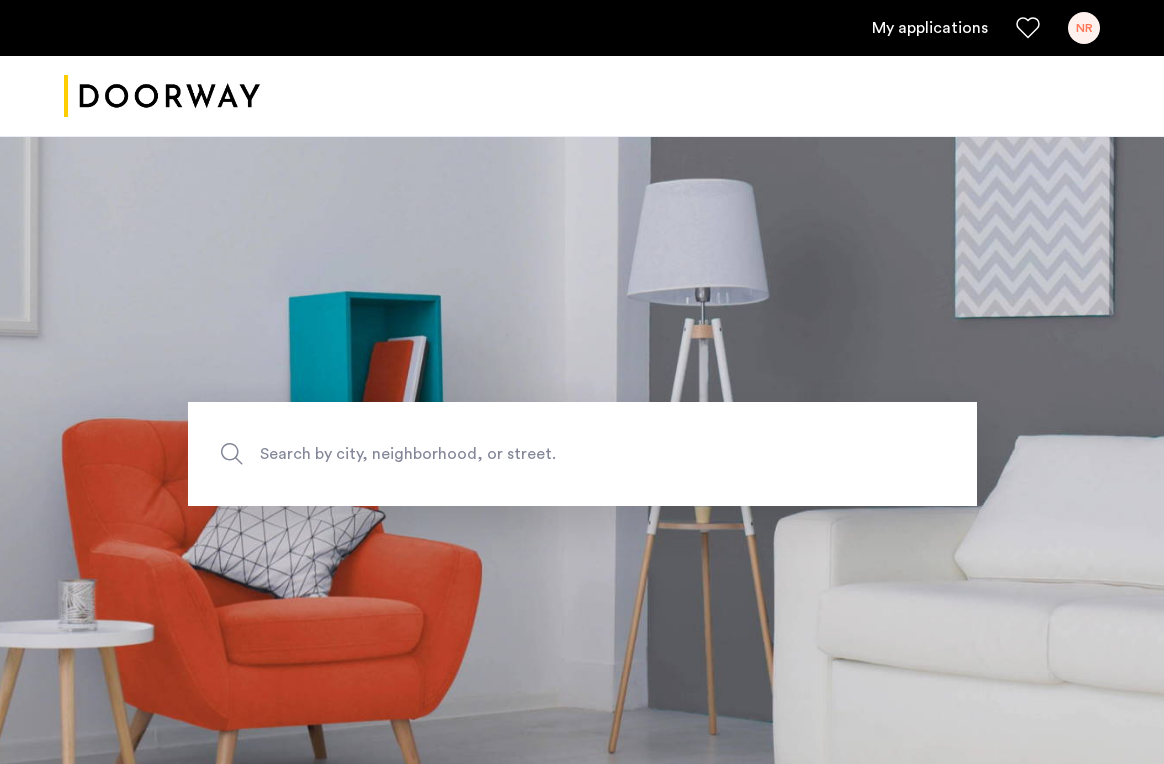 scroll, scrollTop: 0, scrollLeft: 0, axis: both 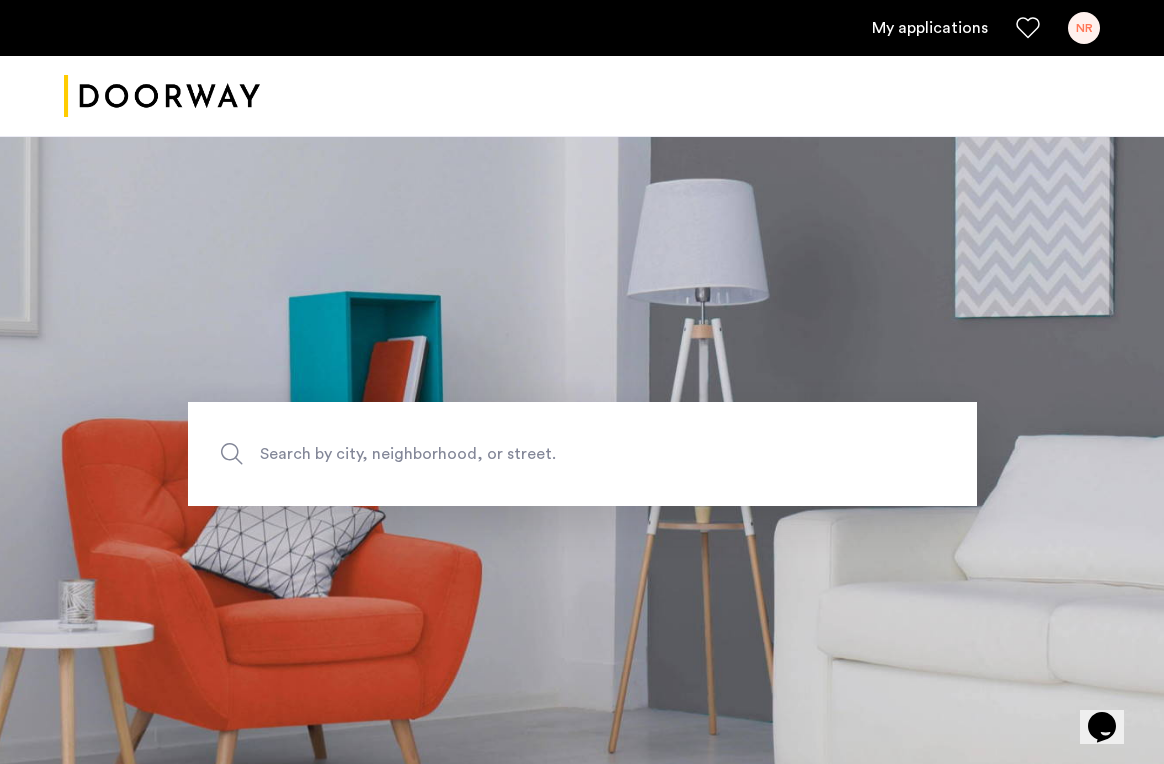 click on "My applications NR" at bounding box center (582, 28) 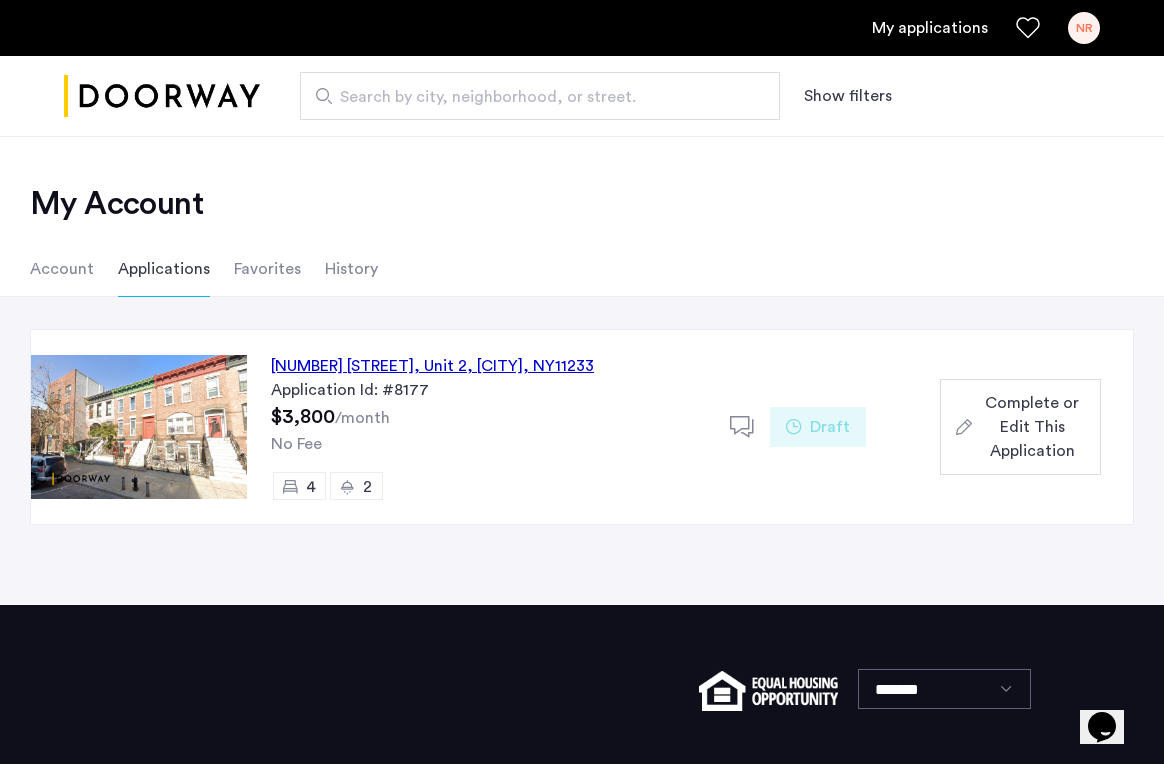 click on "2067 Pacific Street, Unit 2, Brooklyn , NY  11233" 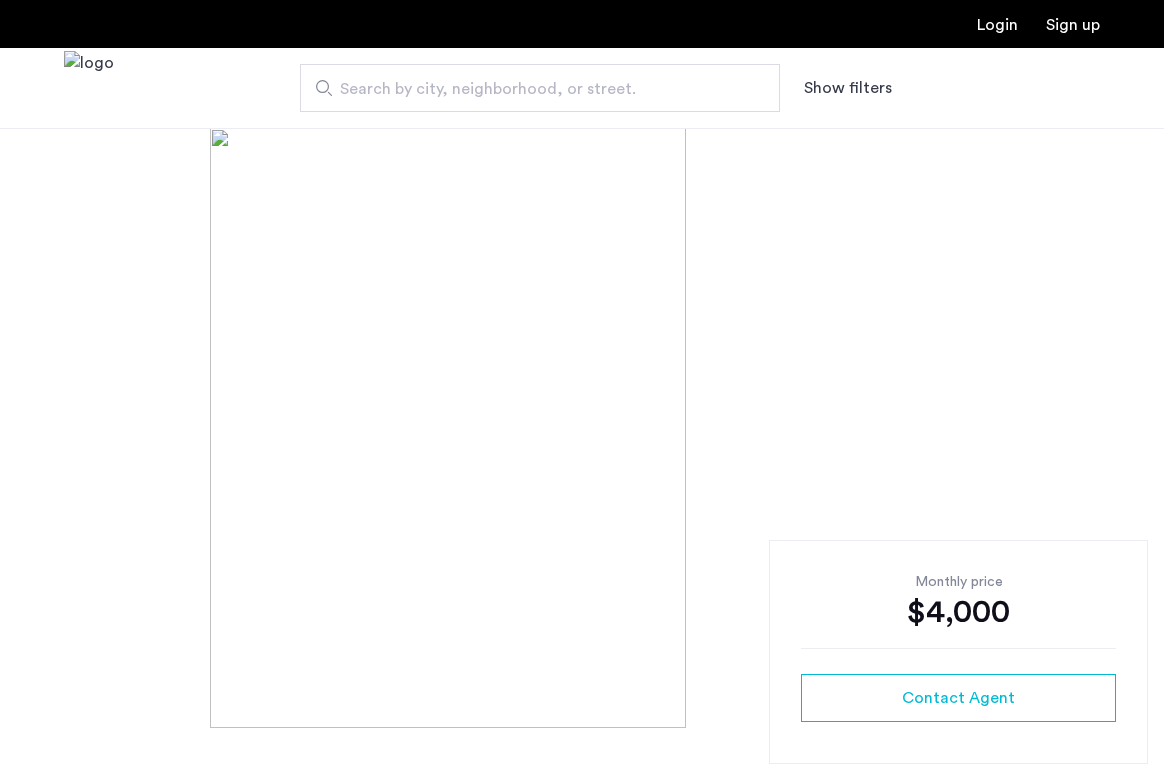 scroll, scrollTop: 0, scrollLeft: 0, axis: both 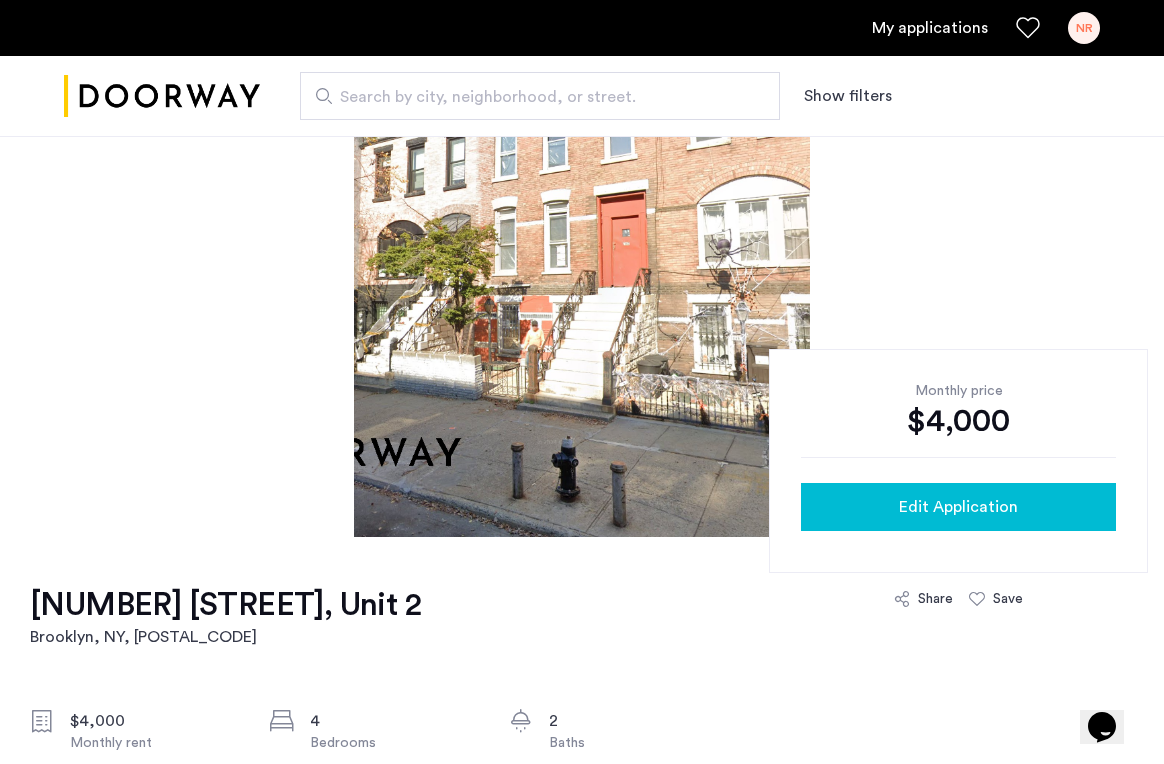 click on "Edit Application" 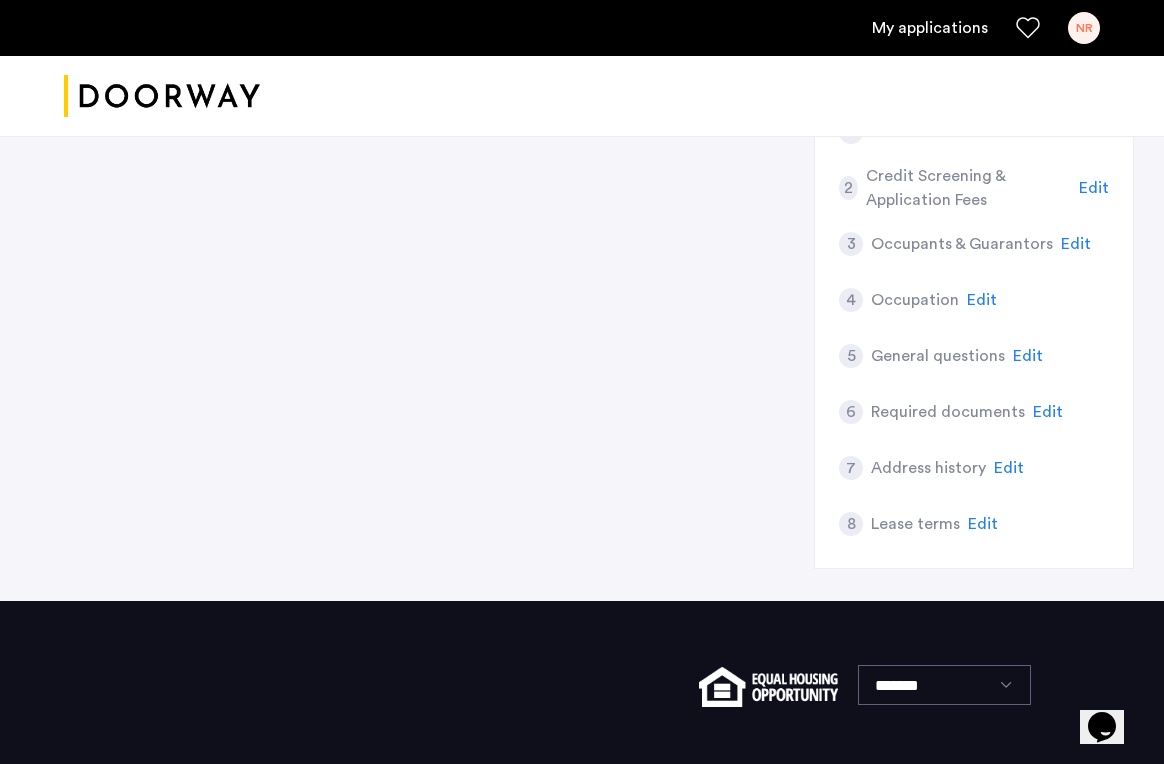 scroll, scrollTop: 0, scrollLeft: 0, axis: both 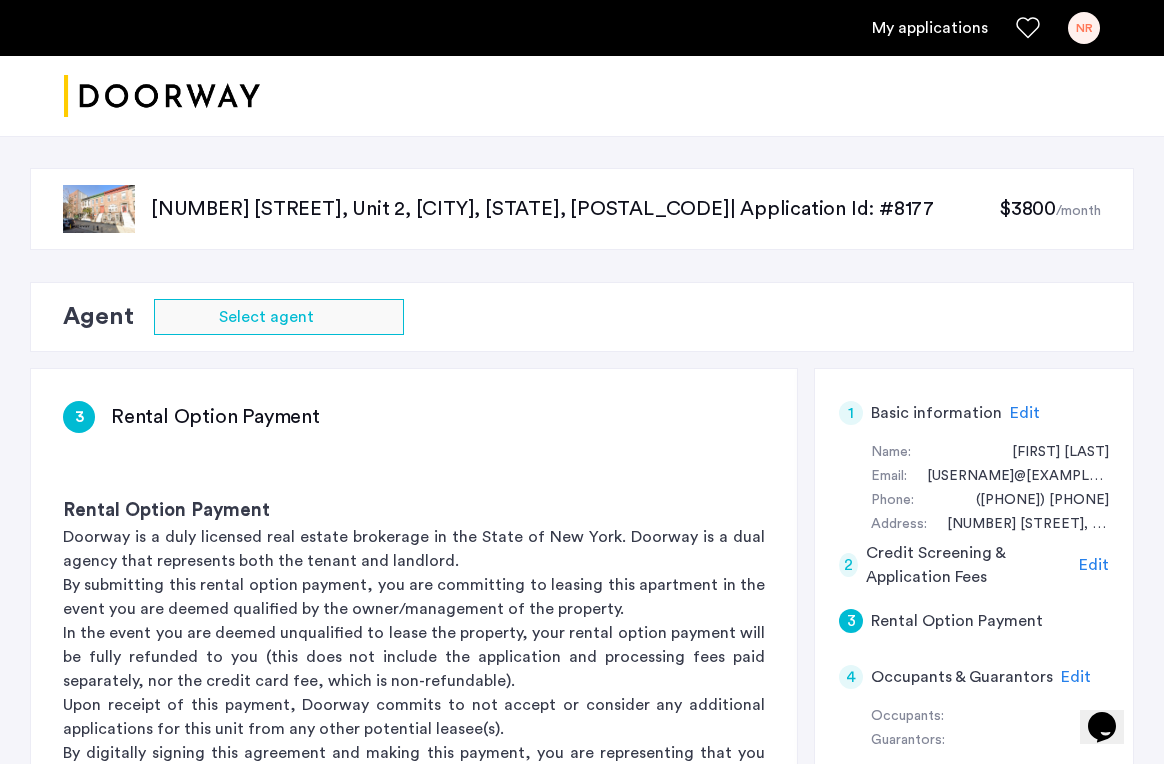 click on "NR" at bounding box center (1084, 28) 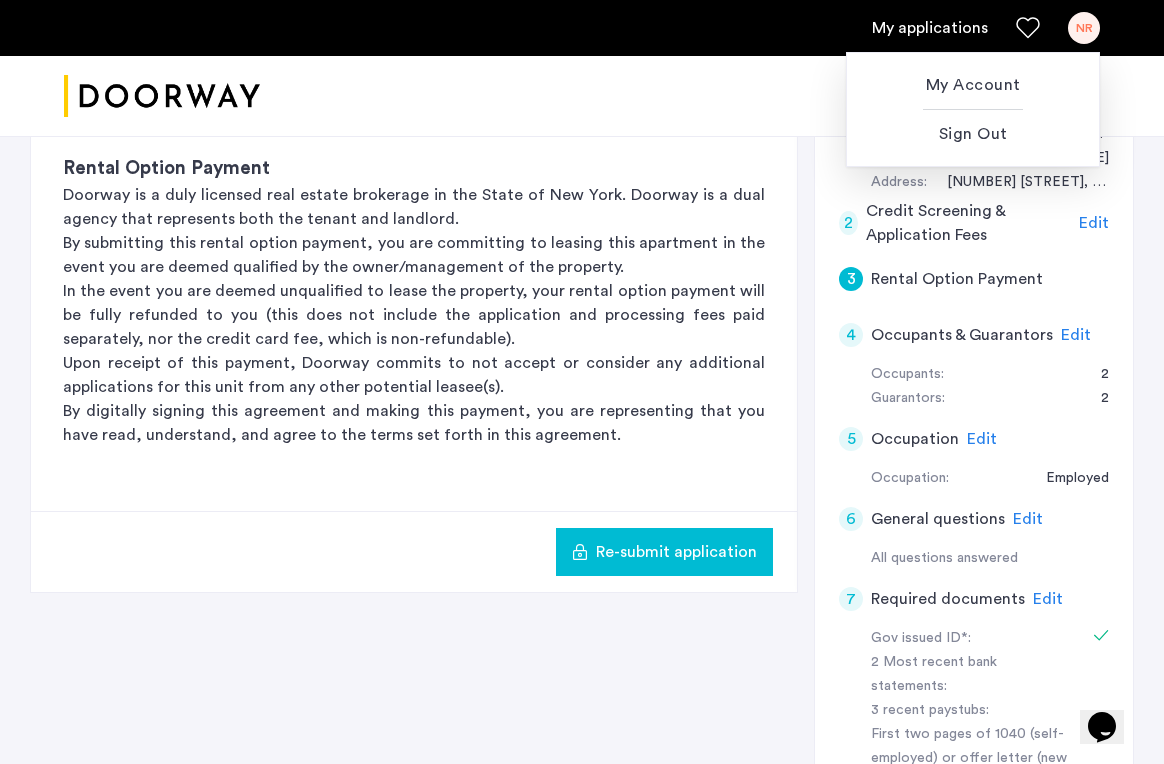 scroll, scrollTop: 342, scrollLeft: 0, axis: vertical 